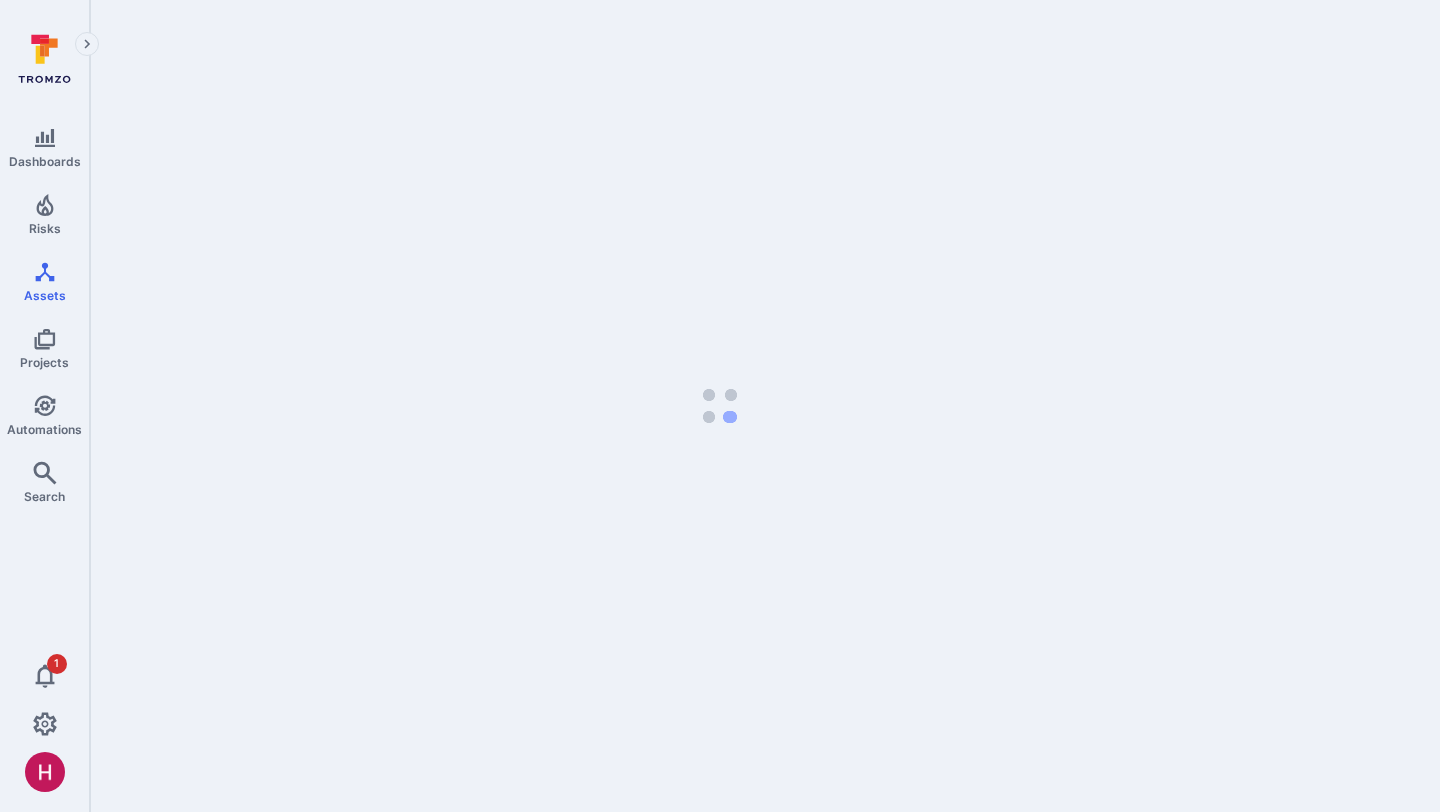 scroll, scrollTop: 0, scrollLeft: 0, axis: both 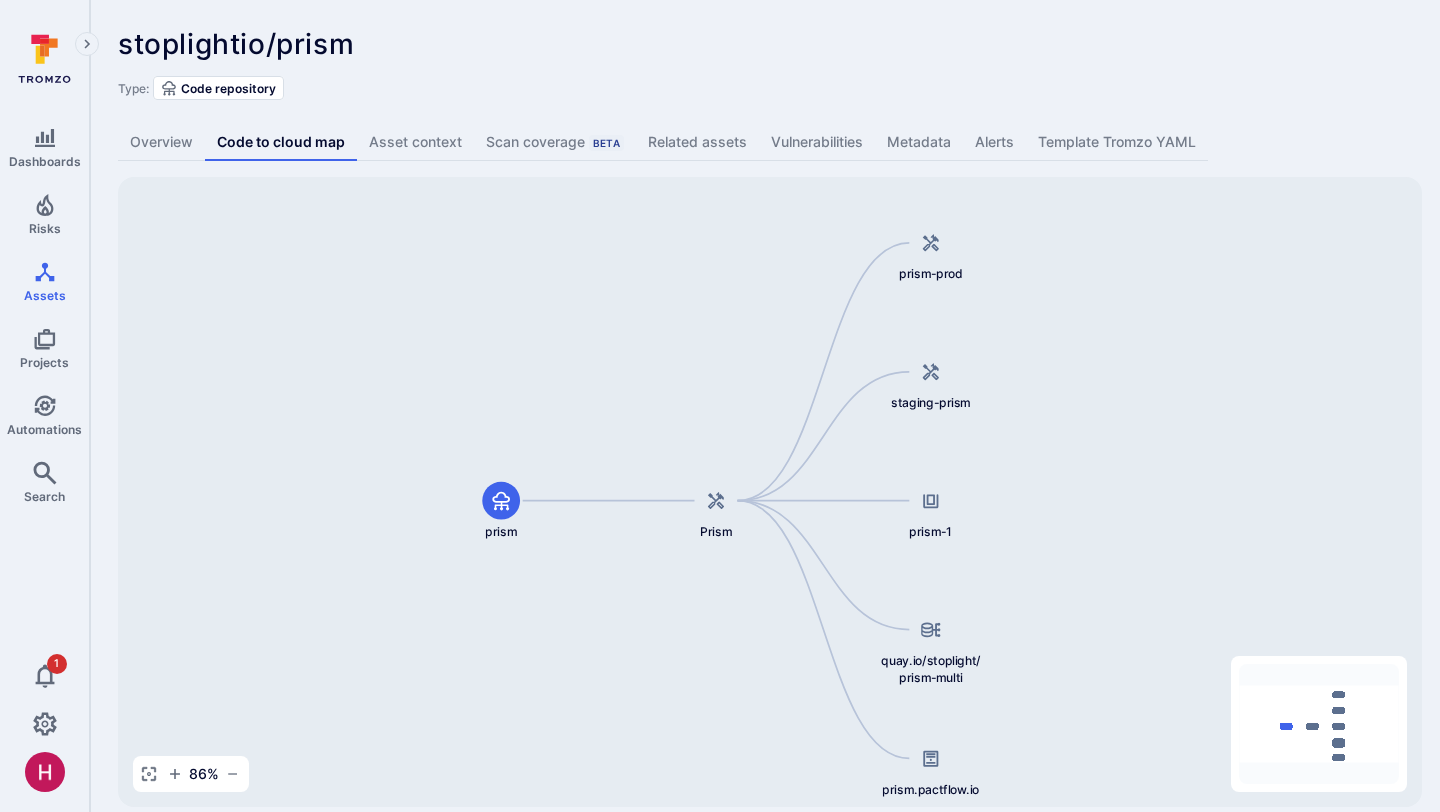 drag, startPoint x: 807, startPoint y: 380, endPoint x: 752, endPoint y: 401, distance: 58.872746 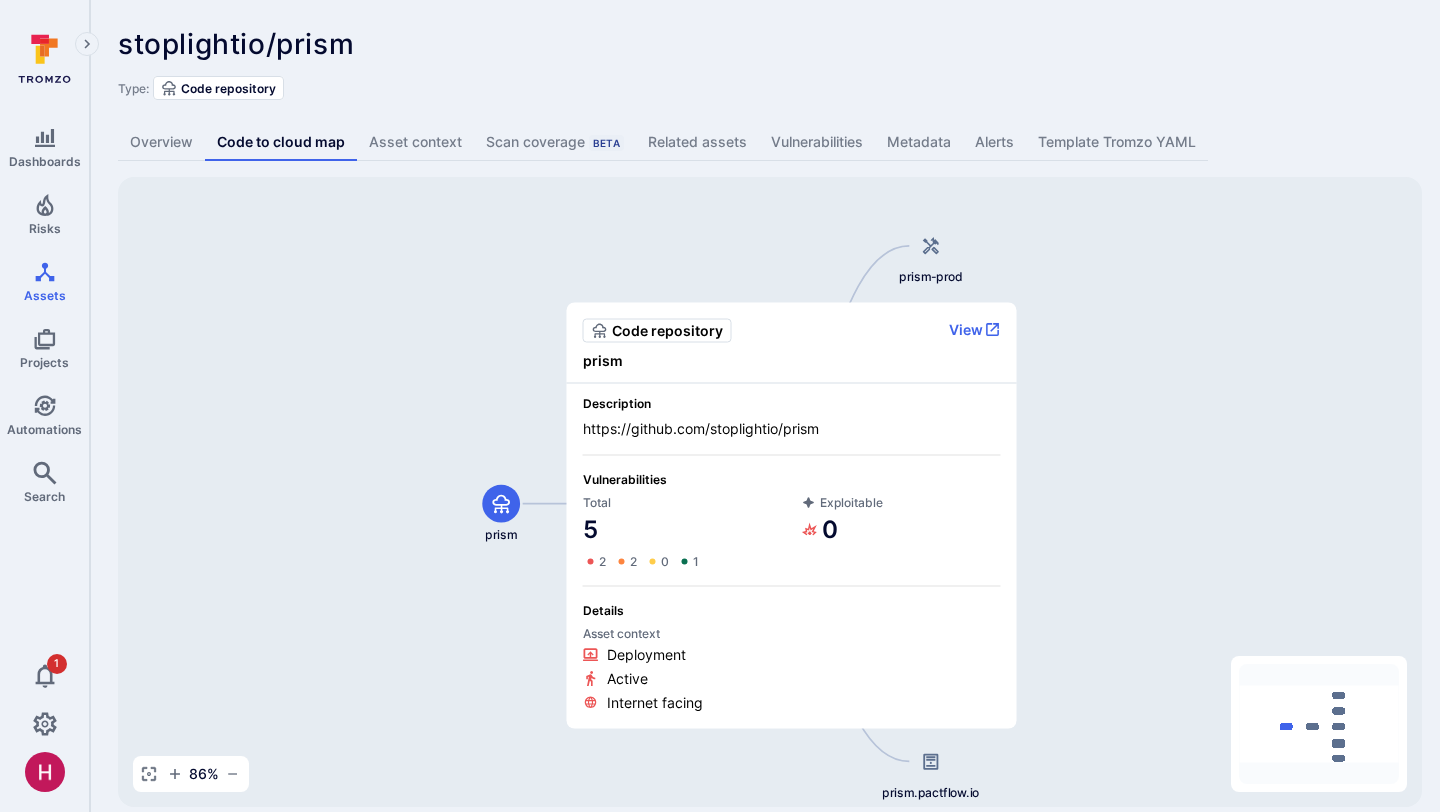 click on "https://github.com/stoplightio/prism" at bounding box center [792, 429] 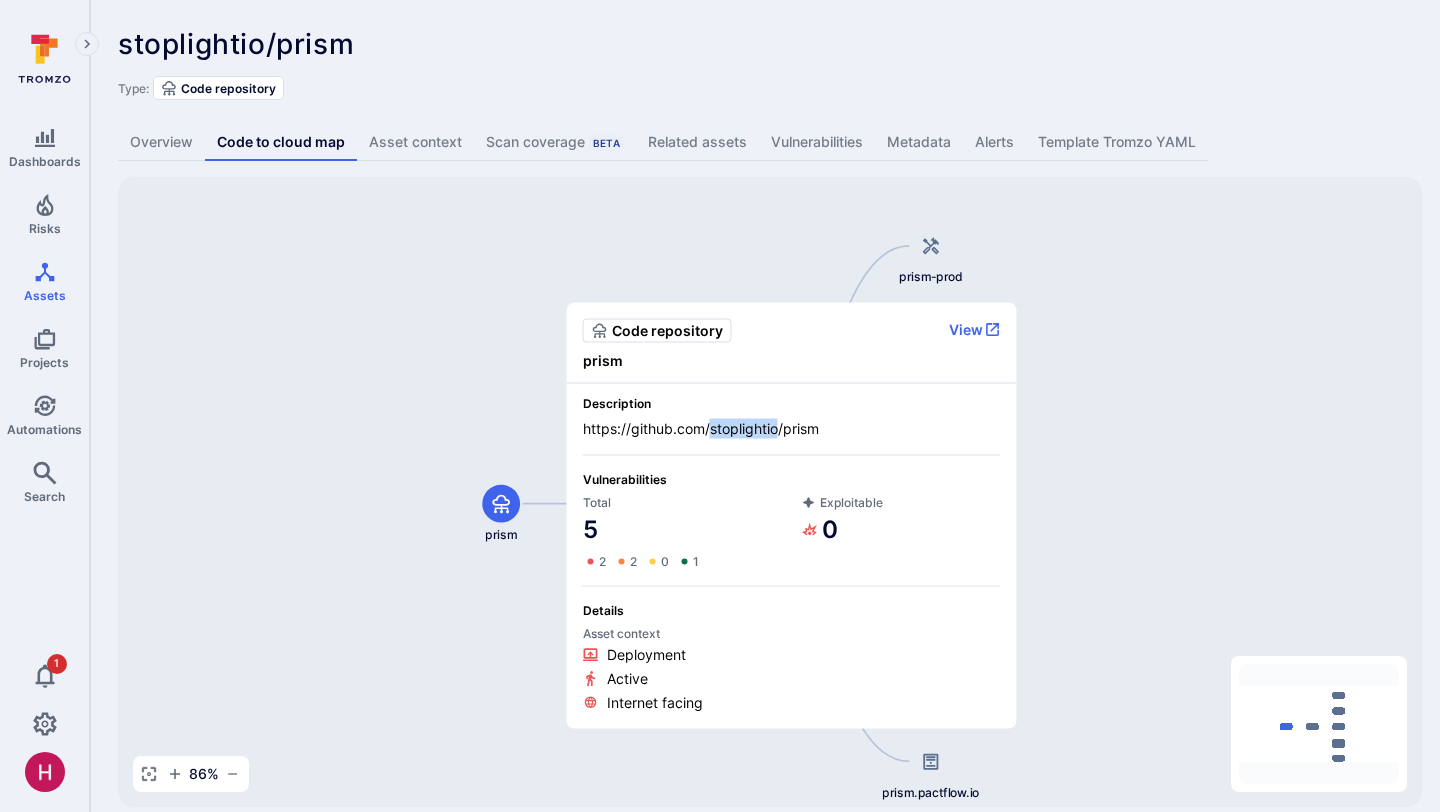 click on "https://github.com/stoplightio/prism" at bounding box center (792, 429) 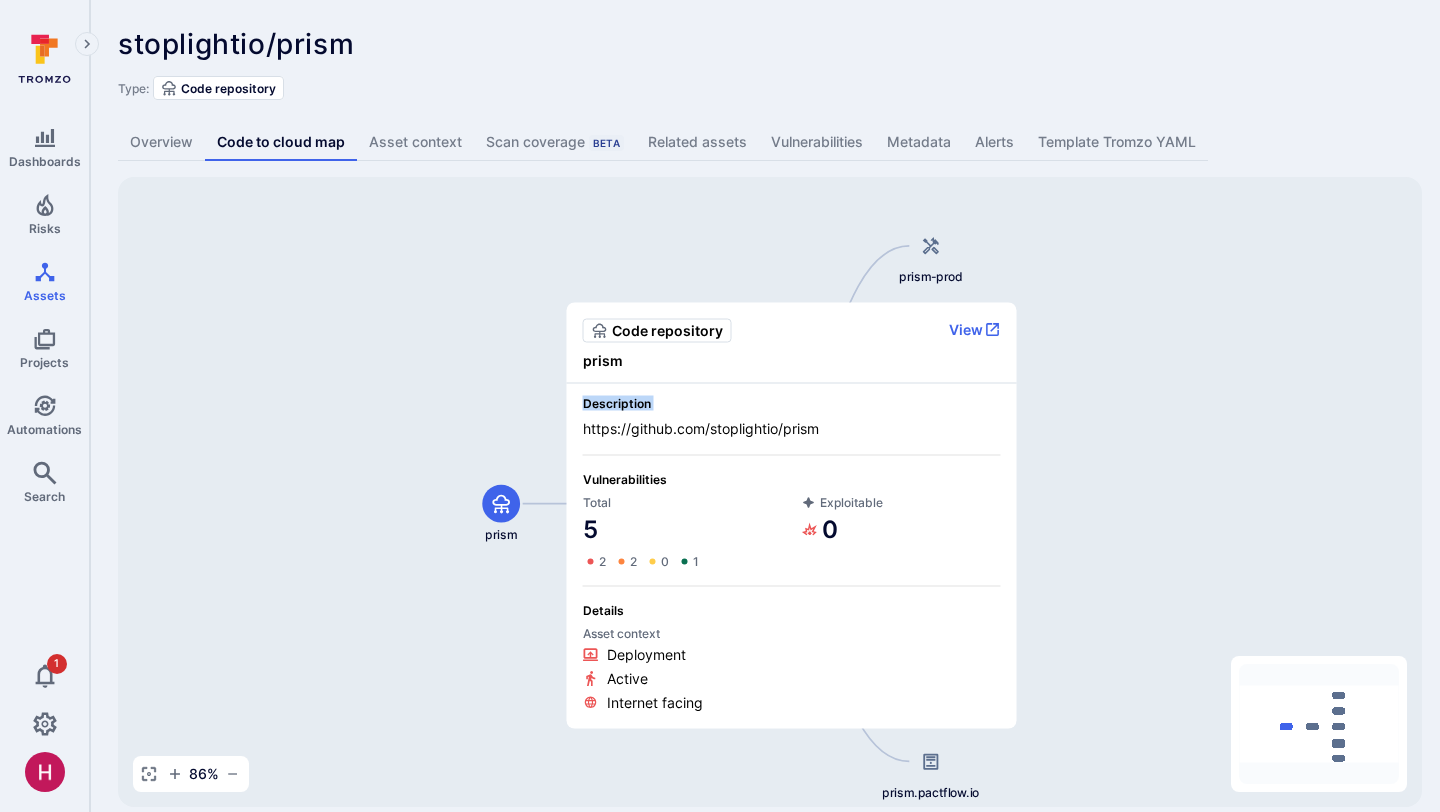 click on "https://github.com/stoplightio/prism" at bounding box center (792, 429) 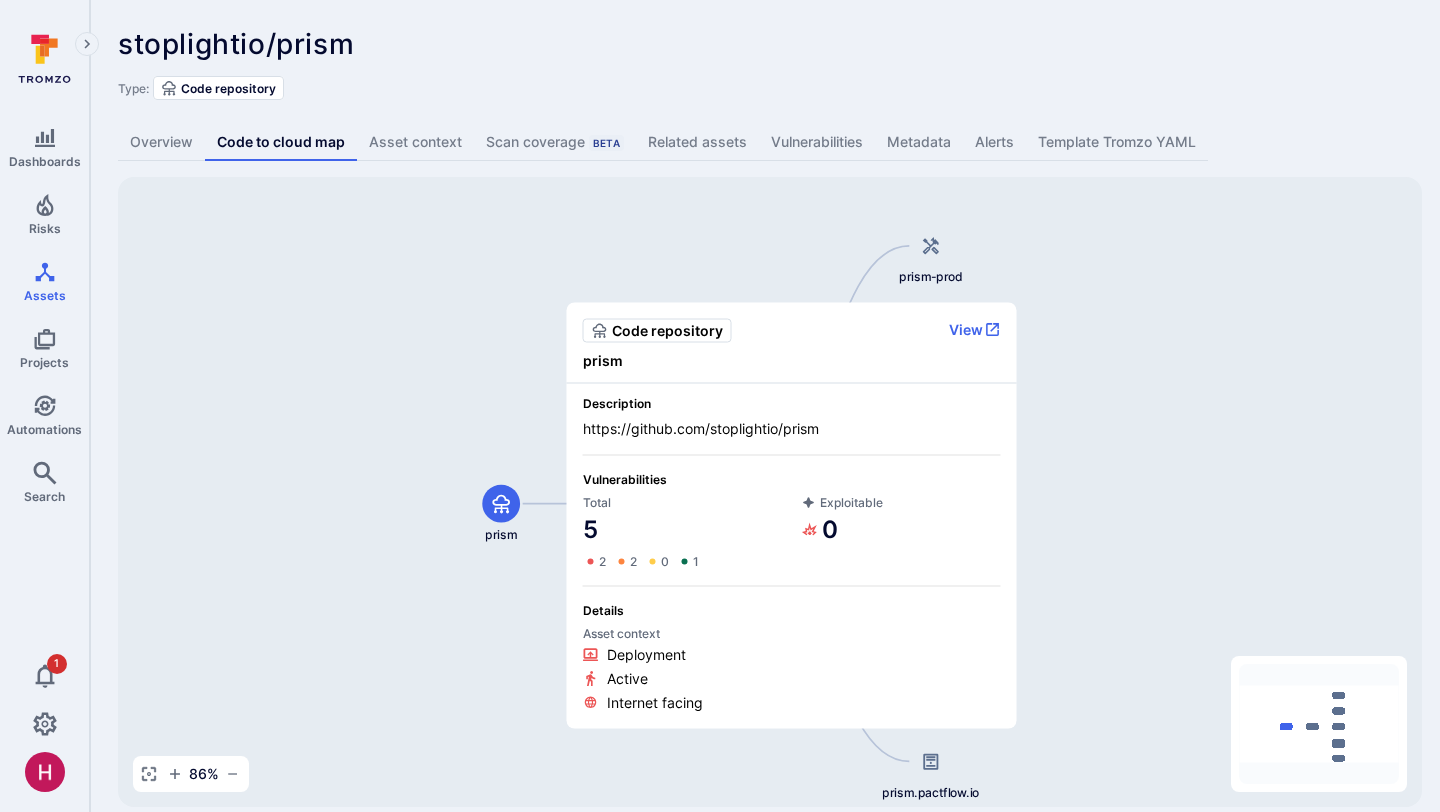 click on "Description" at bounding box center (792, 403) 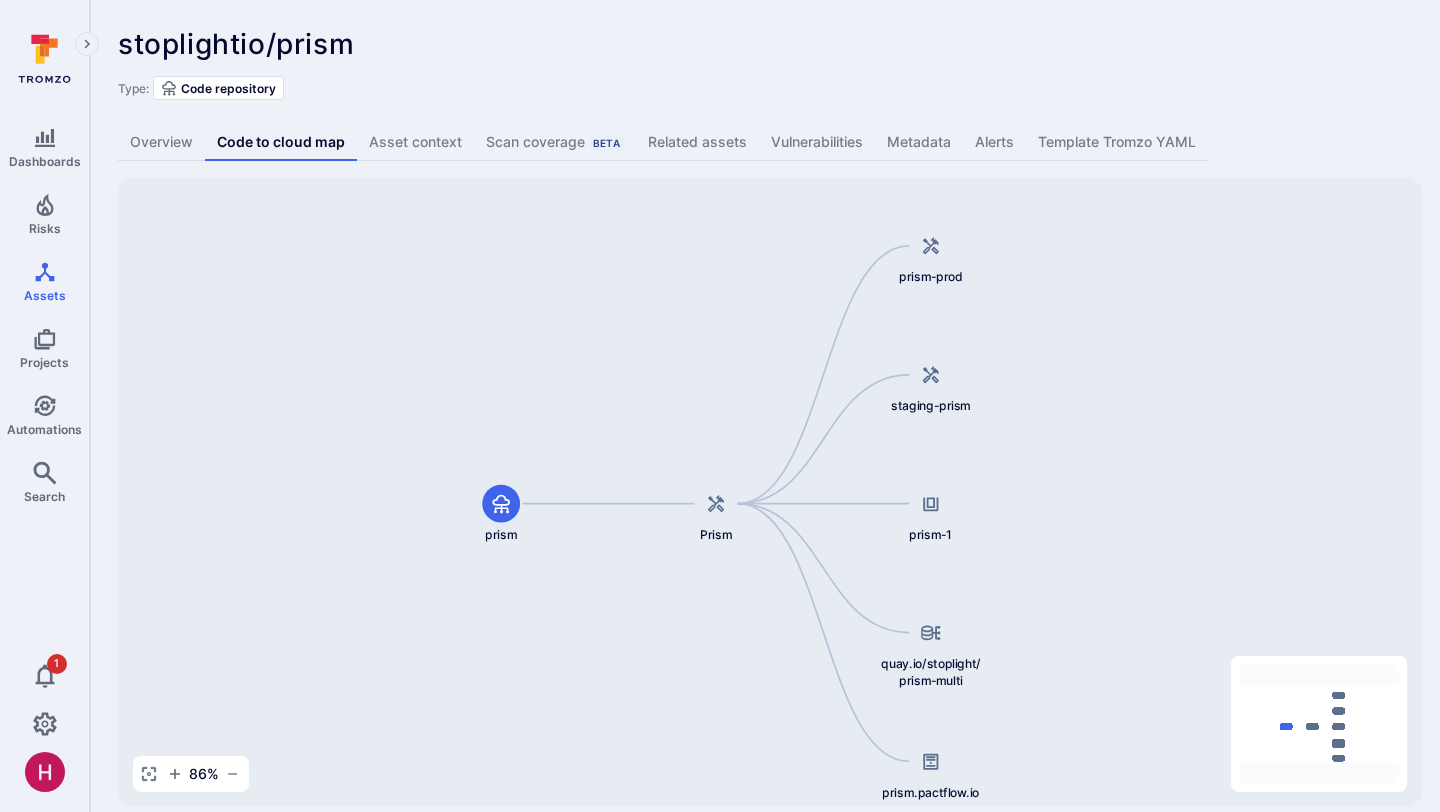 click on "Prism prism prism-prod staging-prism prism-1 quay.io/stoplight/prism-multi prism.pactflow.io" at bounding box center [770, 492] 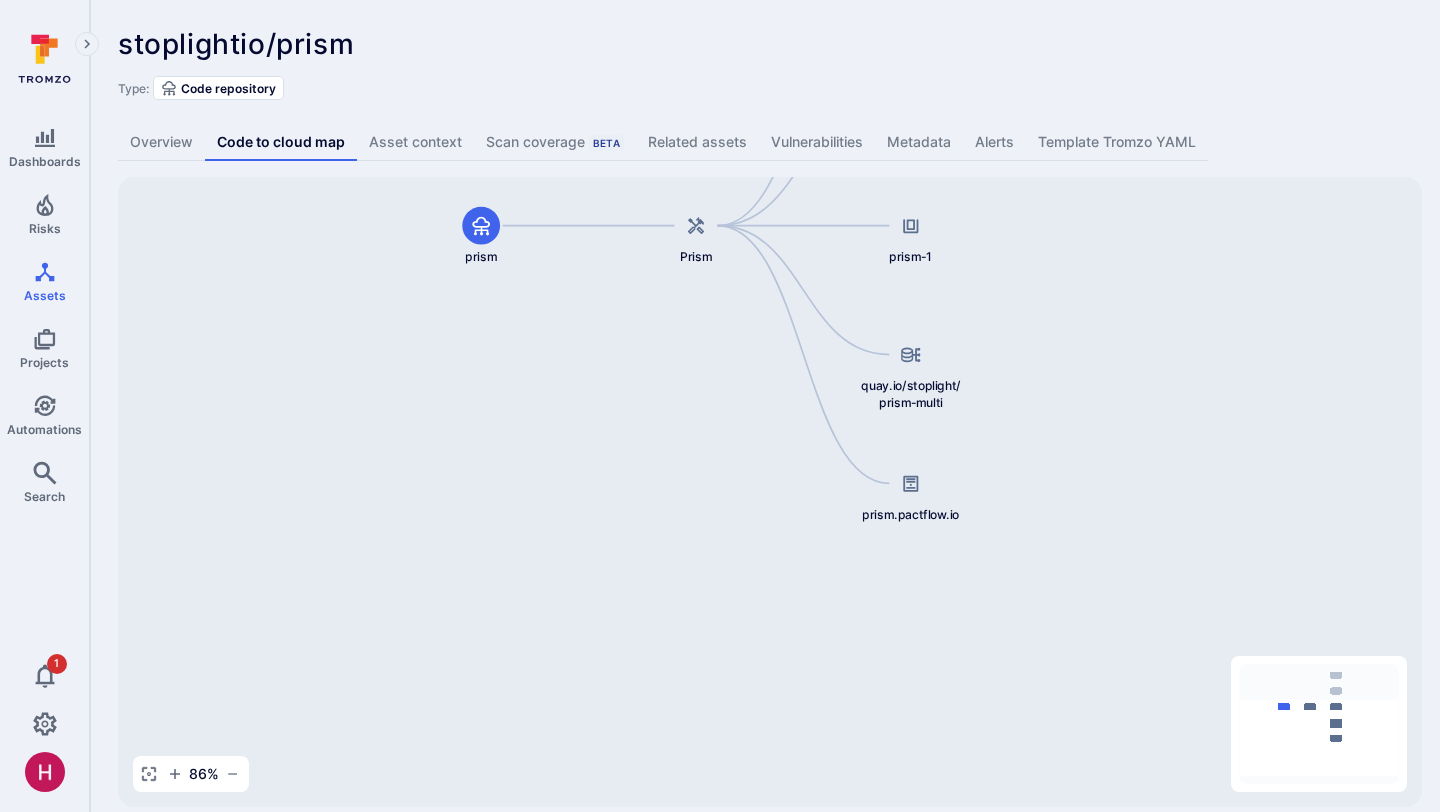 drag, startPoint x: 995, startPoint y: 640, endPoint x: 973, endPoint y: 361, distance: 279.86603 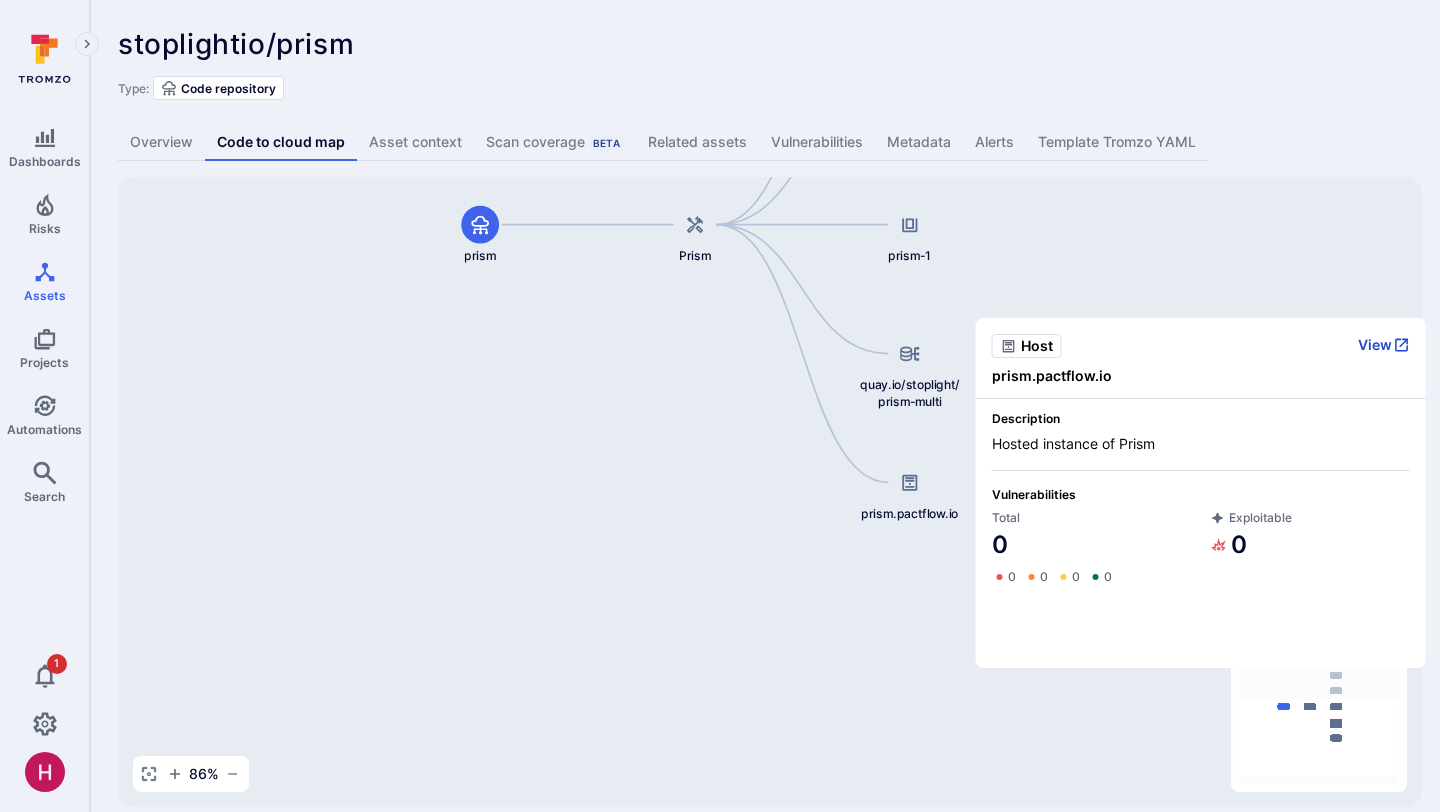 click on "View" at bounding box center (1384, 345) 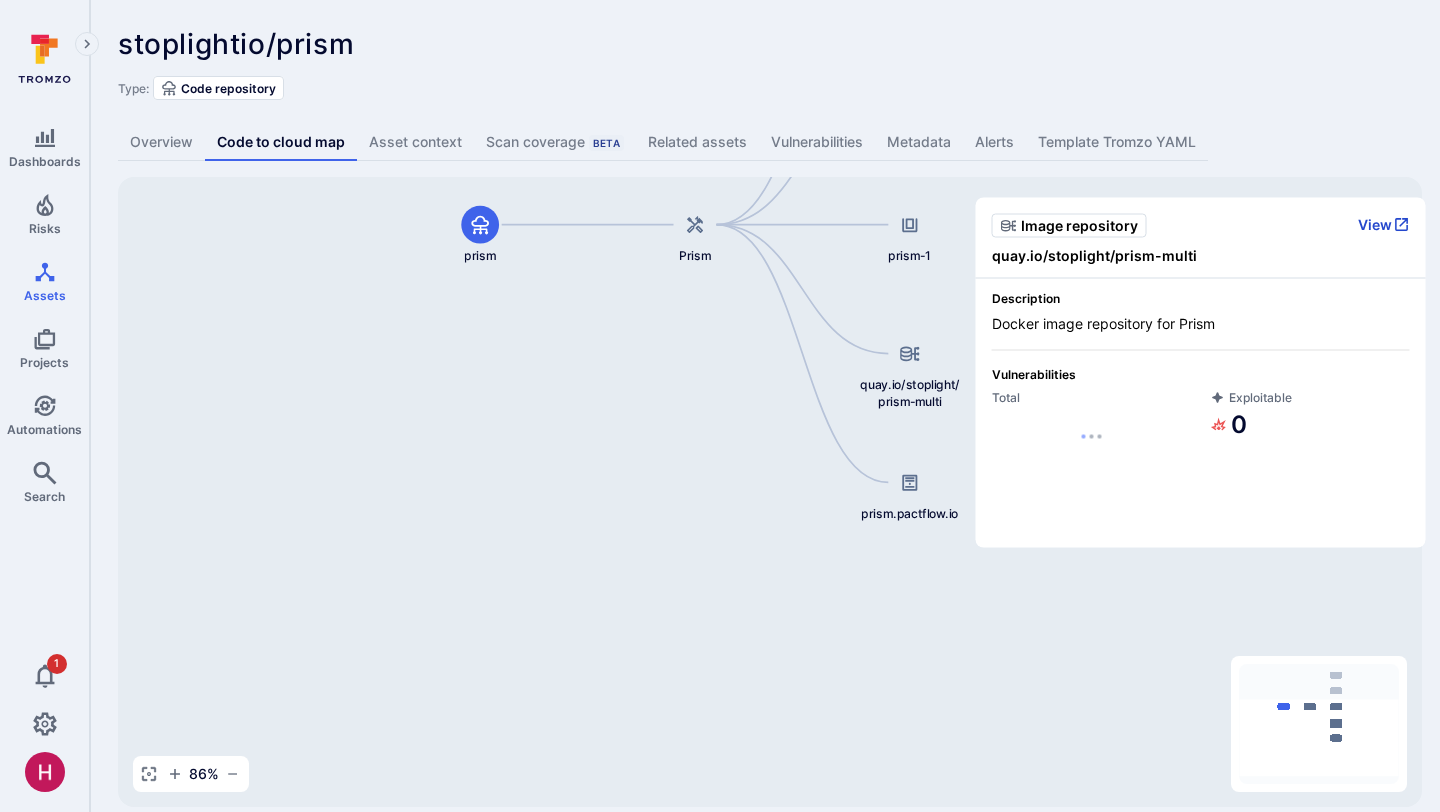 click on "View" at bounding box center (1384, 225) 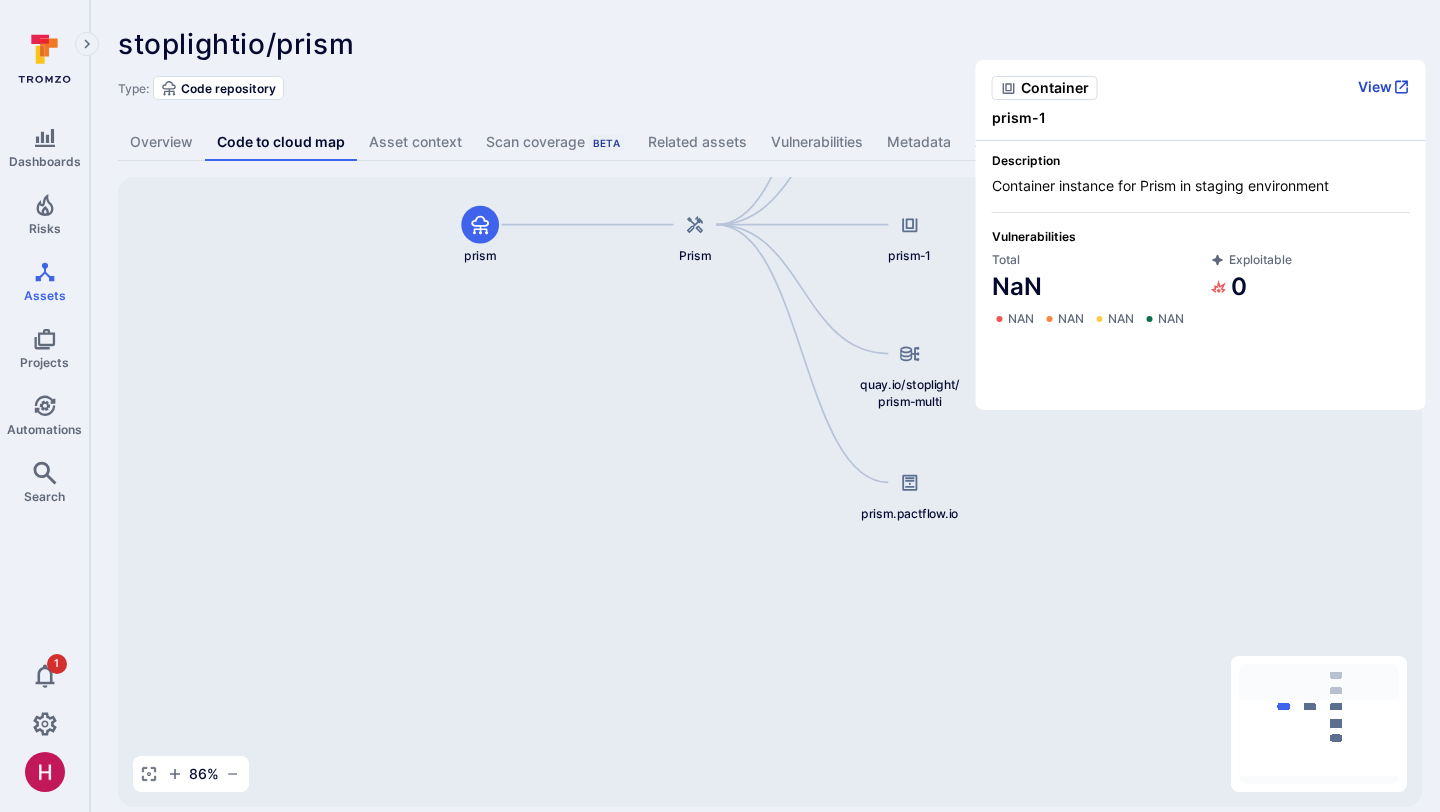 click on "View" at bounding box center (1384, 87) 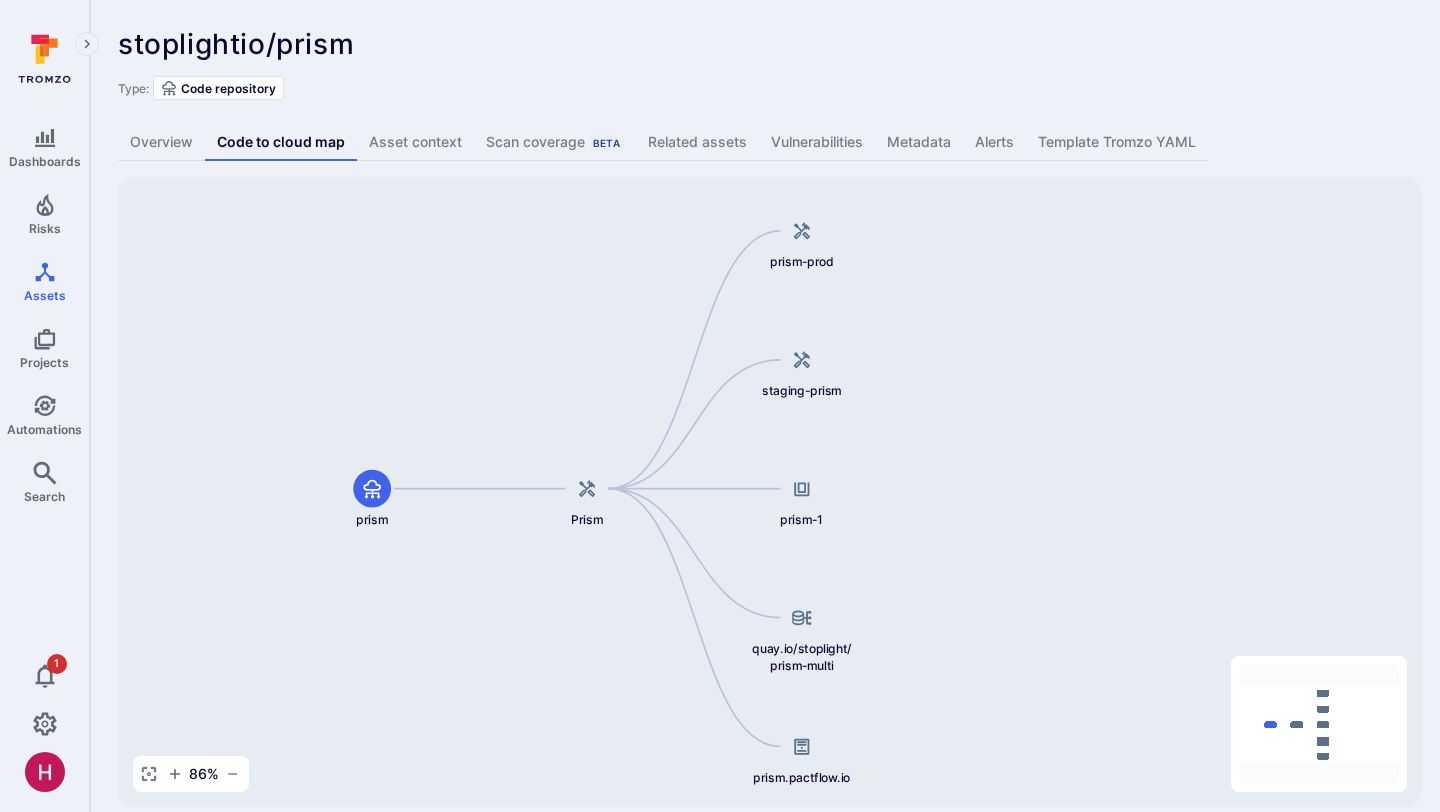 drag, startPoint x: 1018, startPoint y: 373, endPoint x: 910, endPoint y: 637, distance: 285.23676 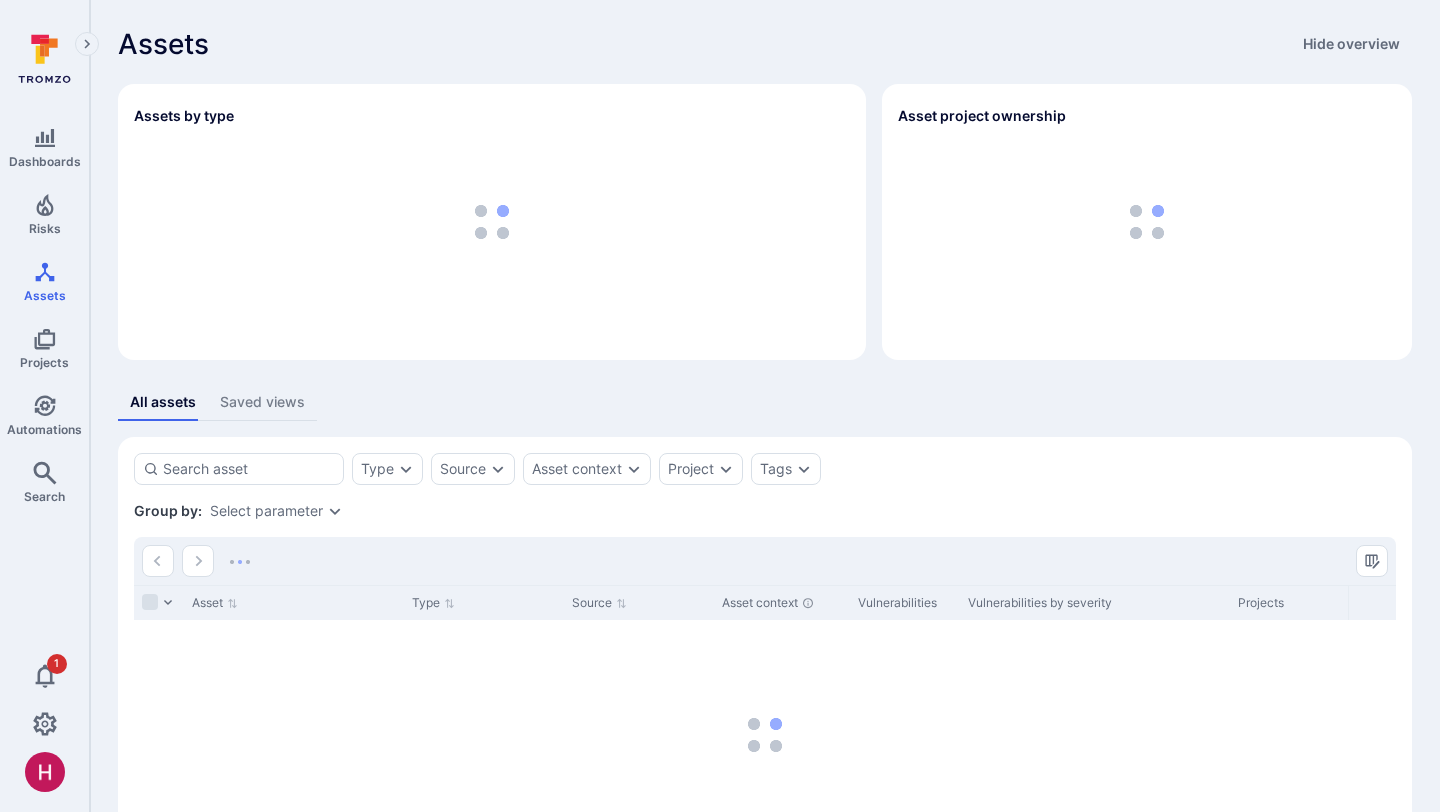 scroll, scrollTop: 0, scrollLeft: 0, axis: both 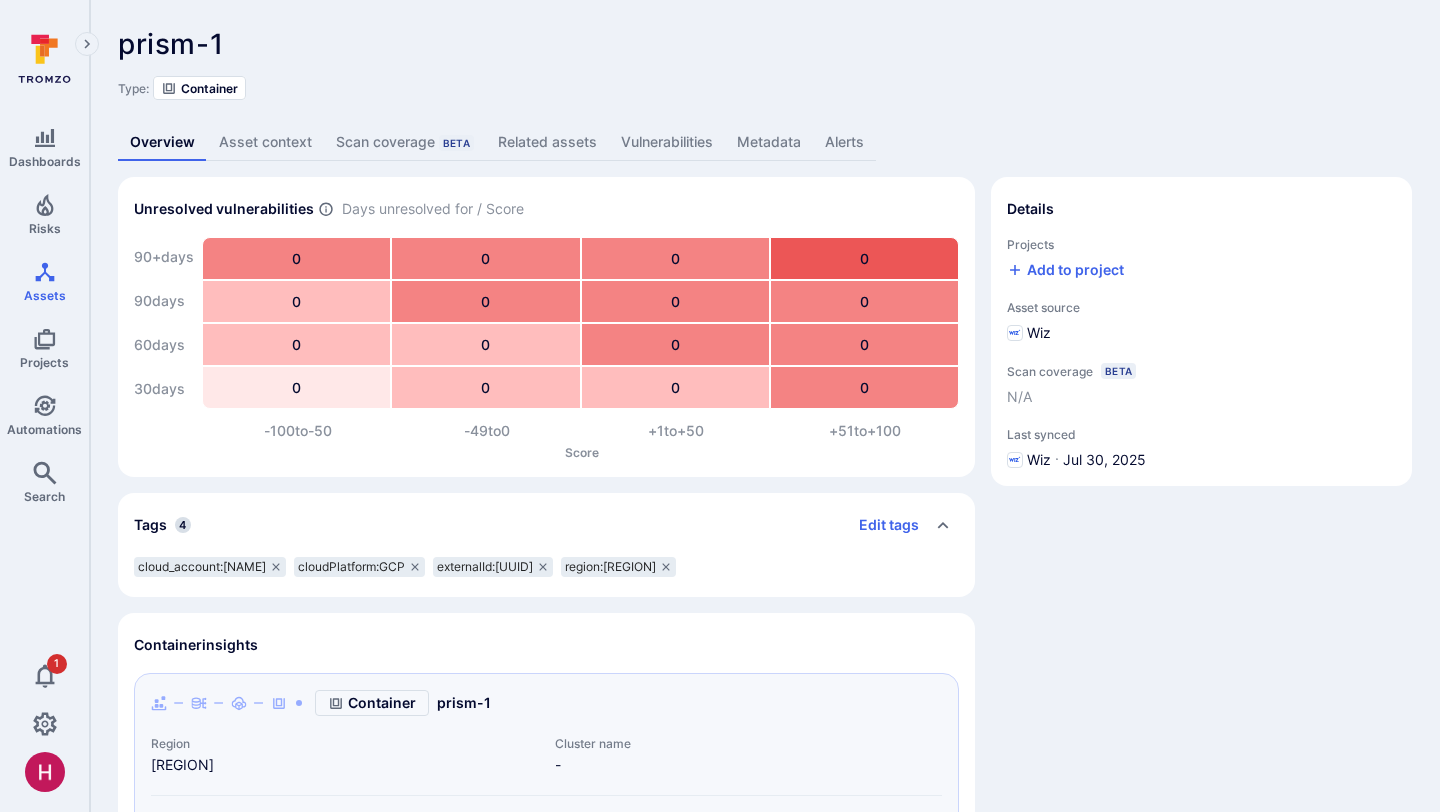 click on "Metadata" at bounding box center (769, 142) 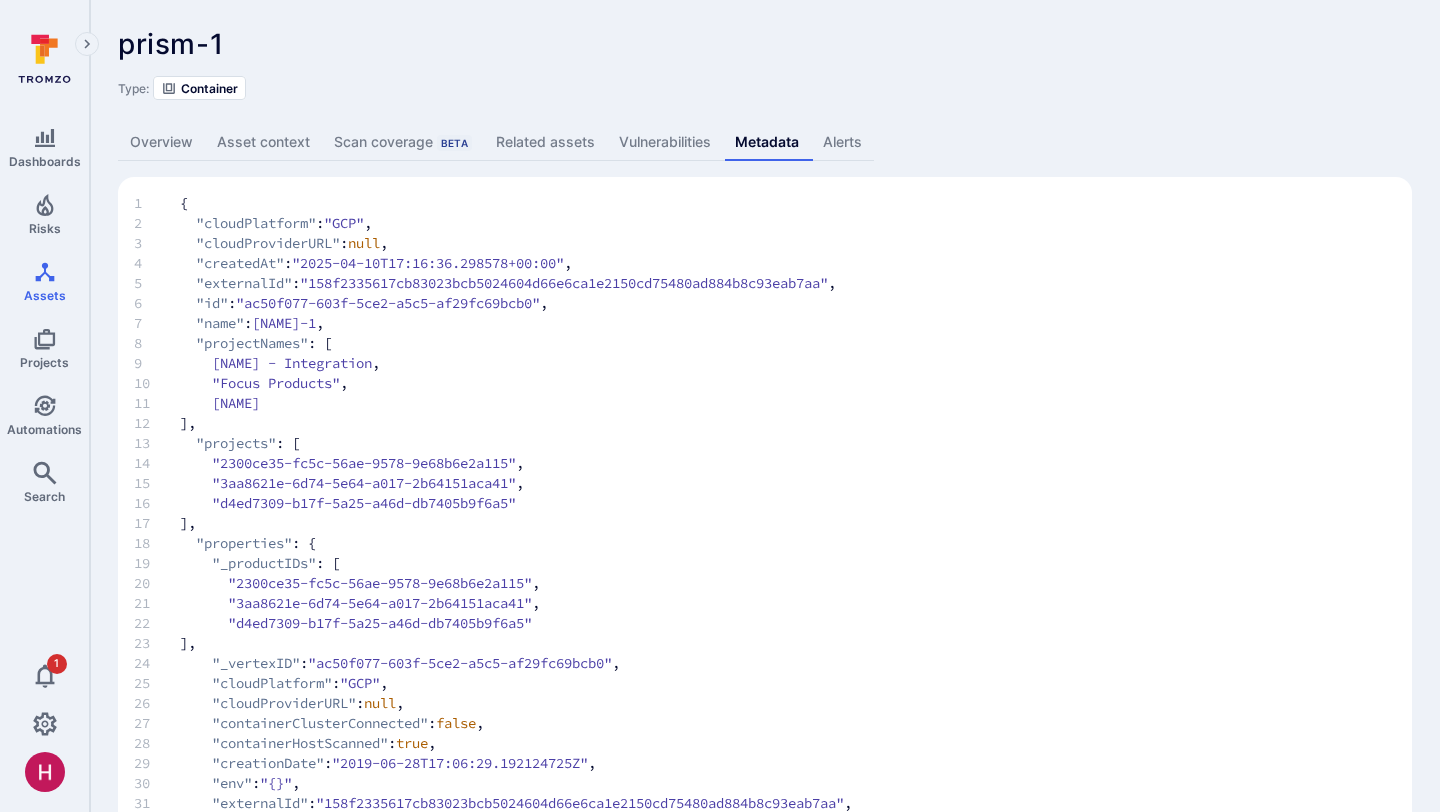 click on "Asset context" at bounding box center (263, 142) 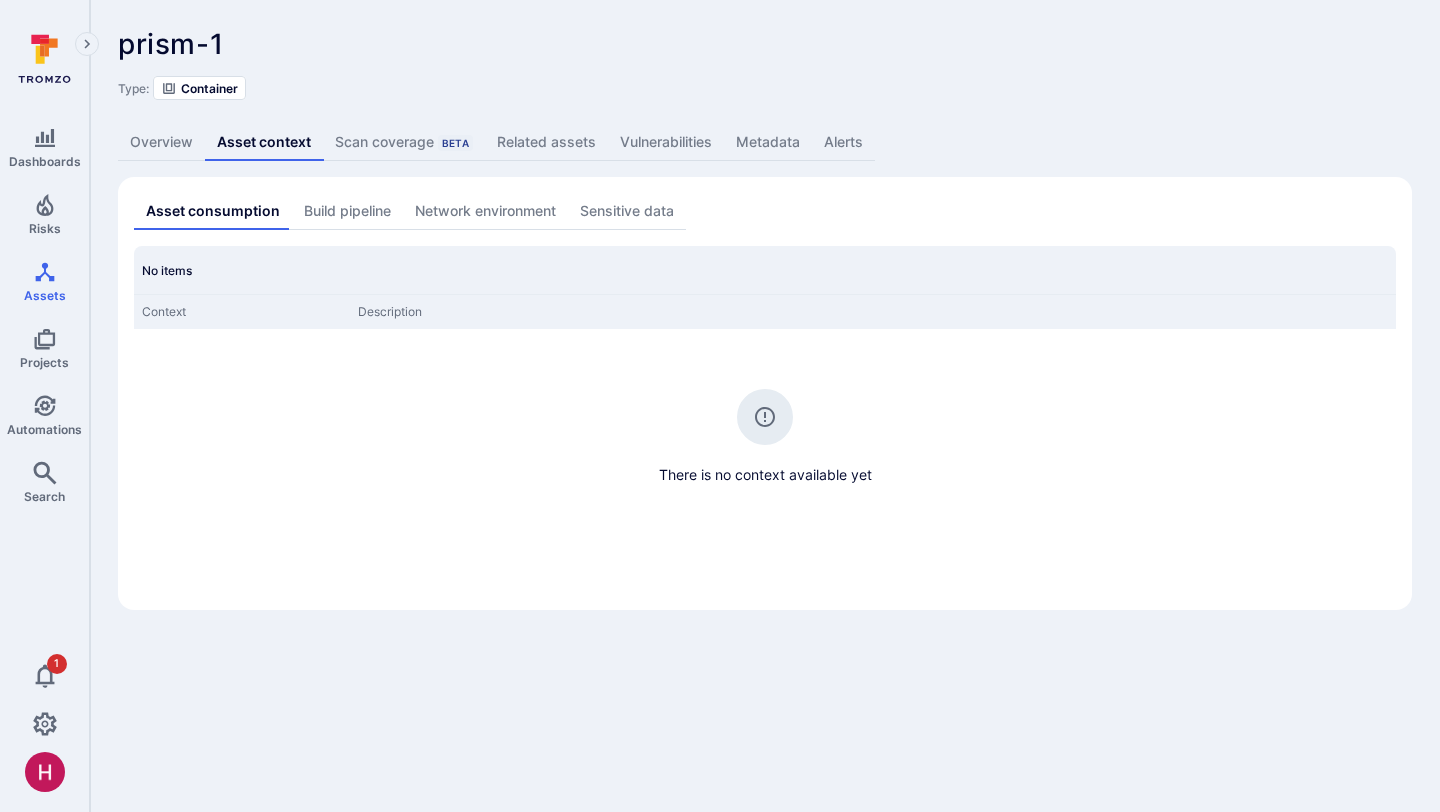 click on "Build pipeline" at bounding box center (347, 211) 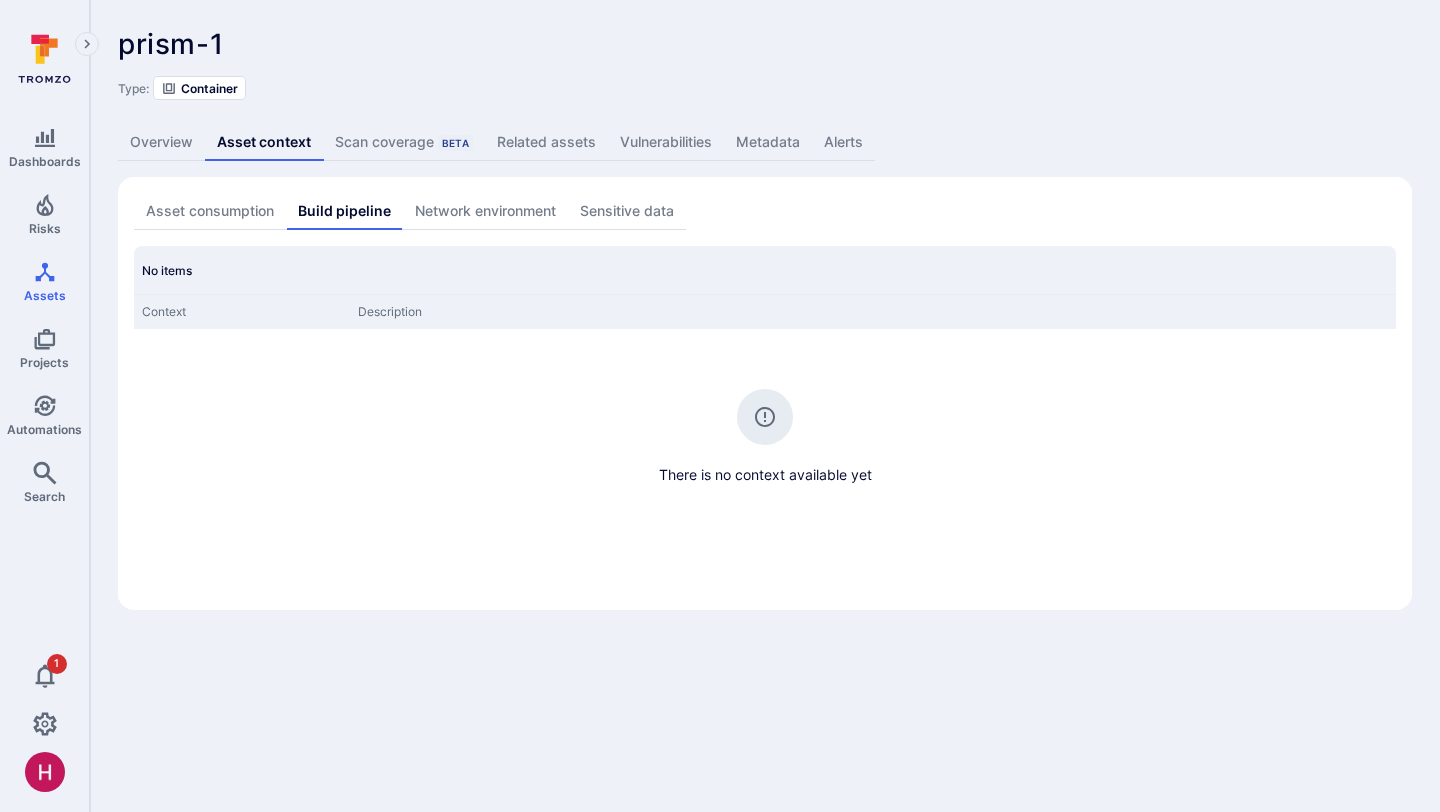 click on "Network environment" at bounding box center (485, 211) 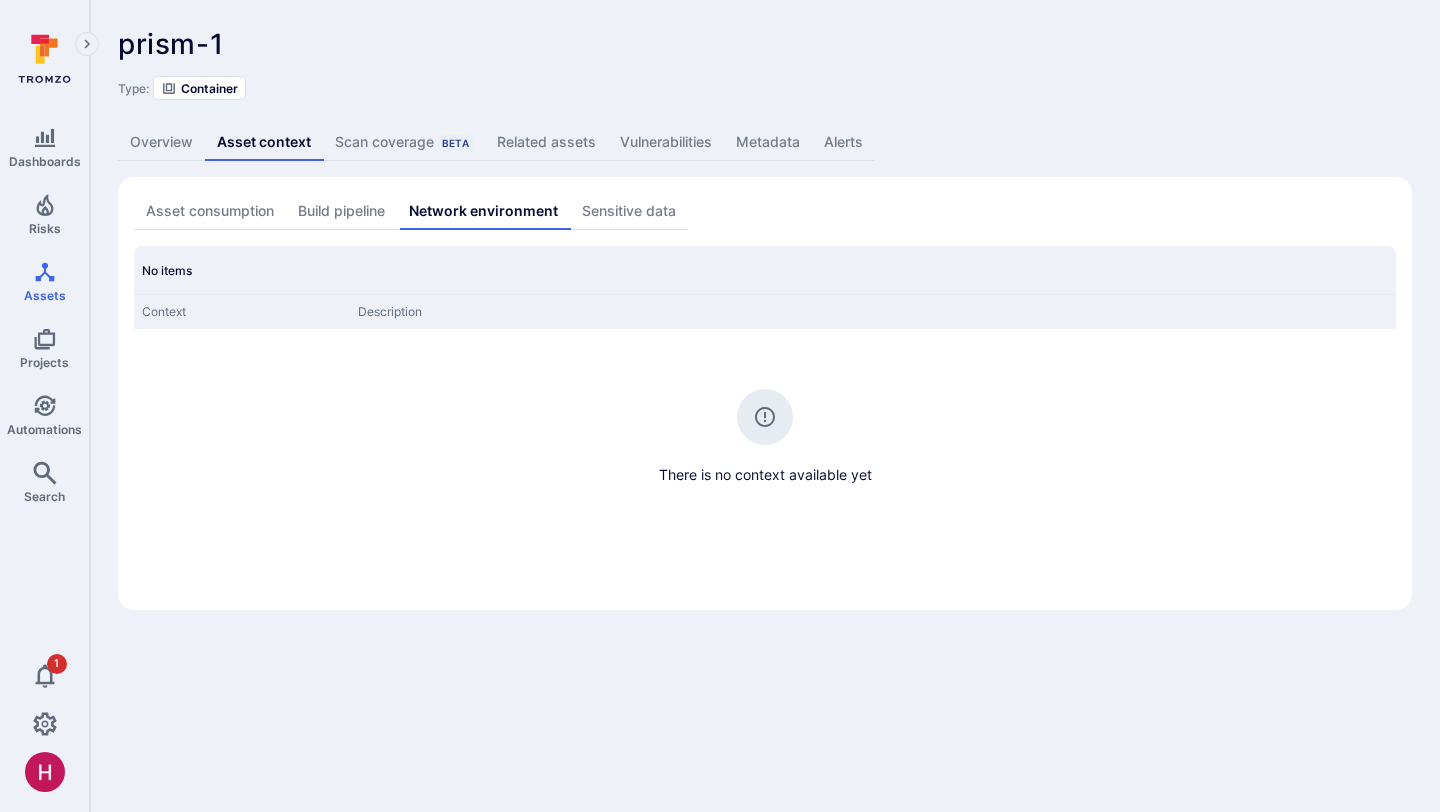 click on "Sensitive data" at bounding box center [629, 211] 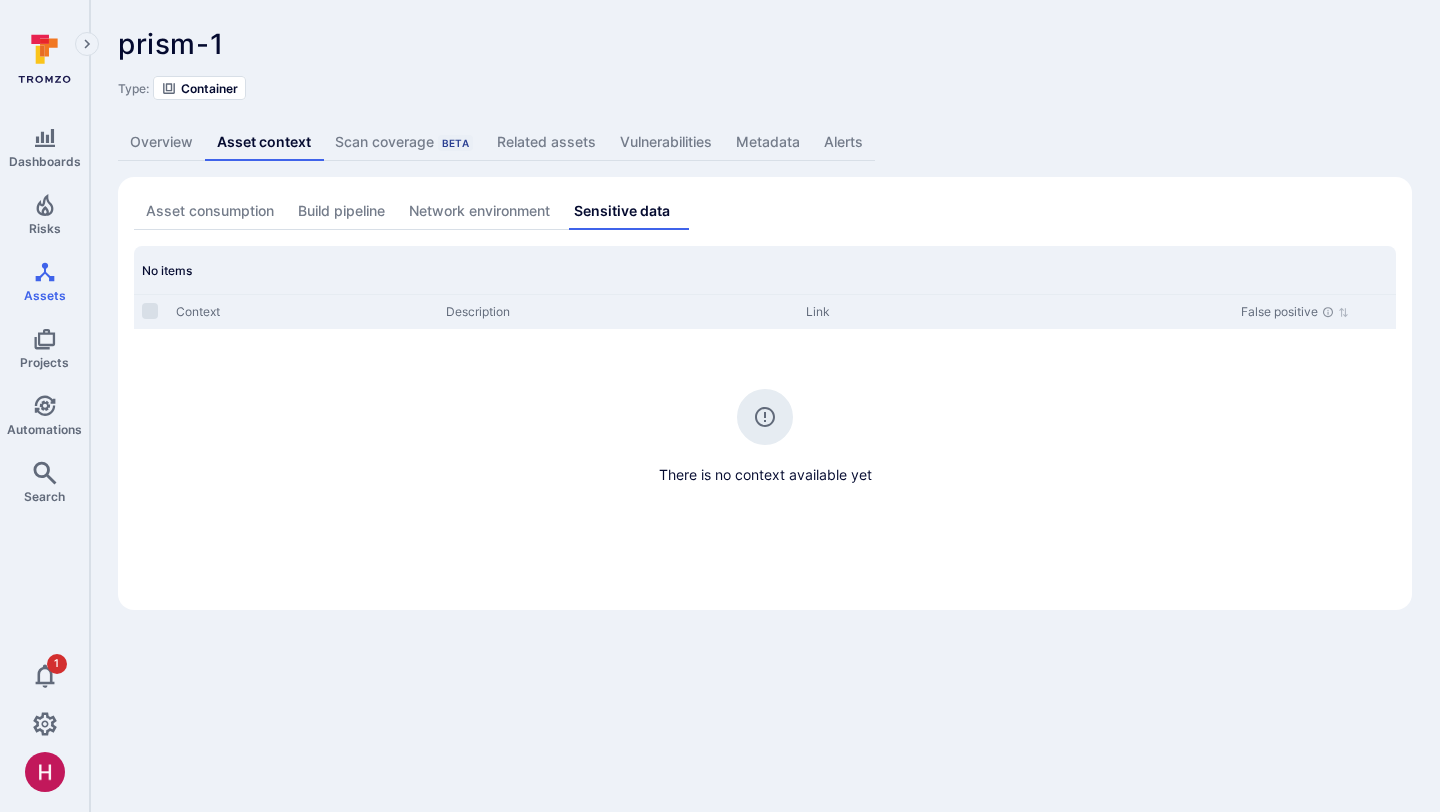 click on "Metadata" at bounding box center [768, 142] 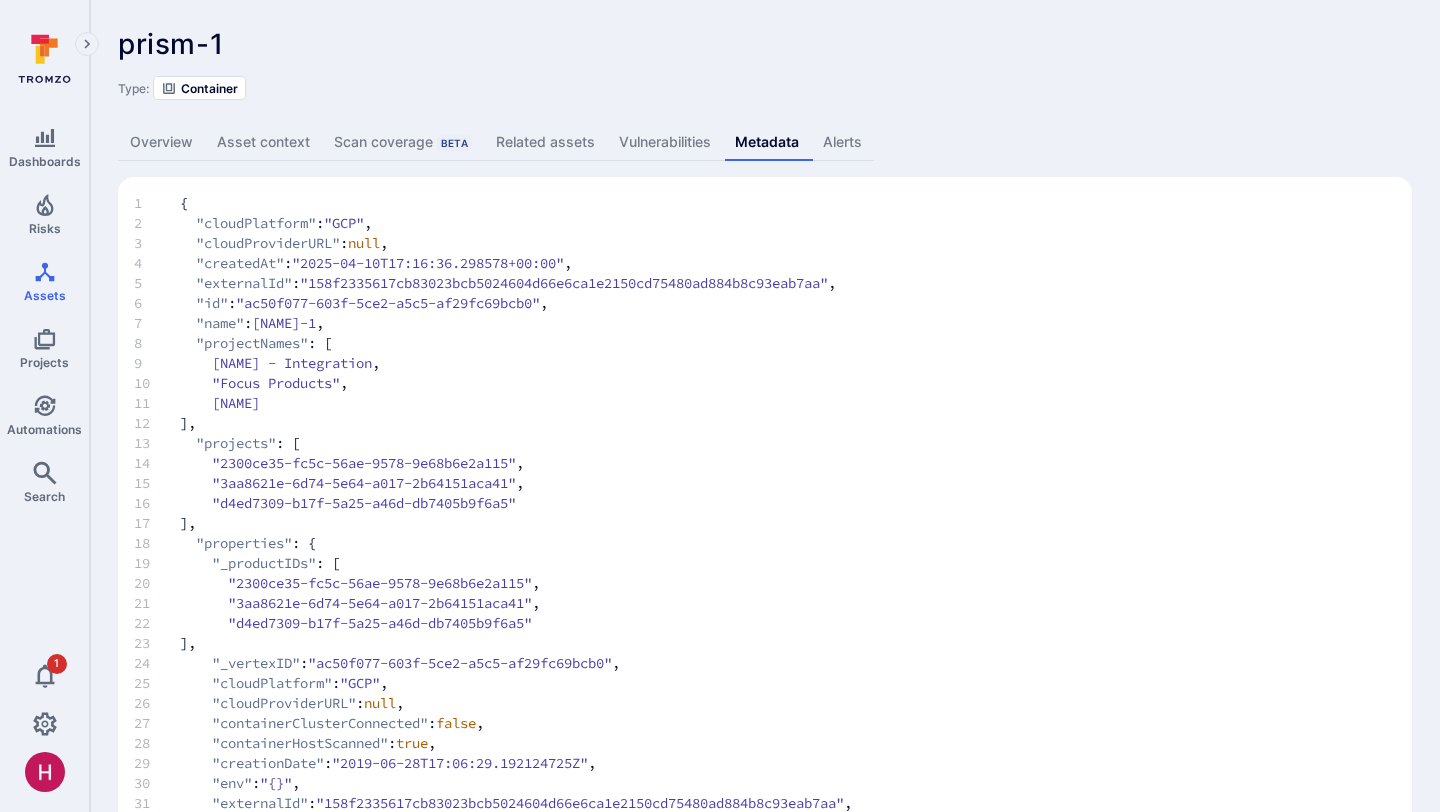 click on "Overview" at bounding box center [161, 142] 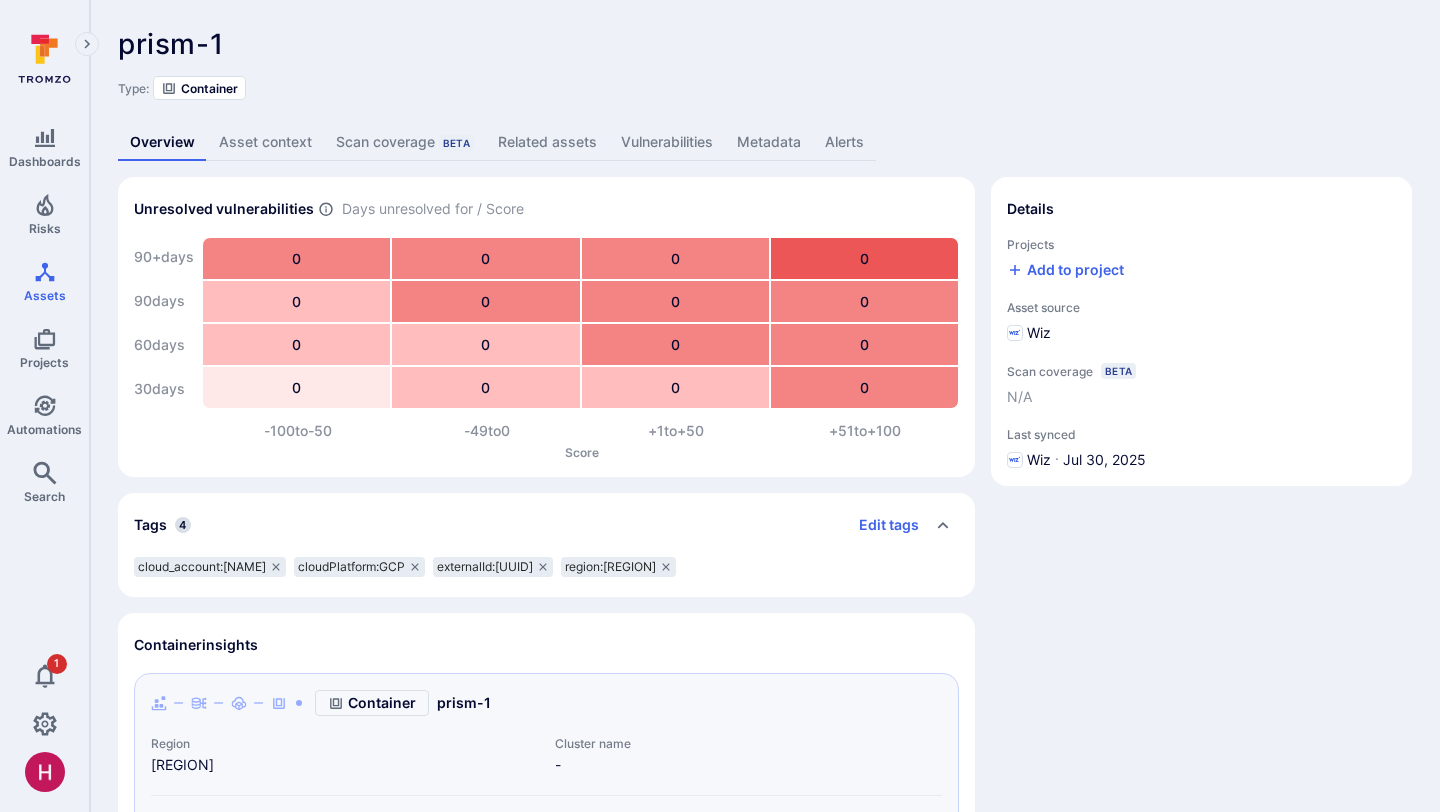 click on "Metadata" at bounding box center [769, 142] 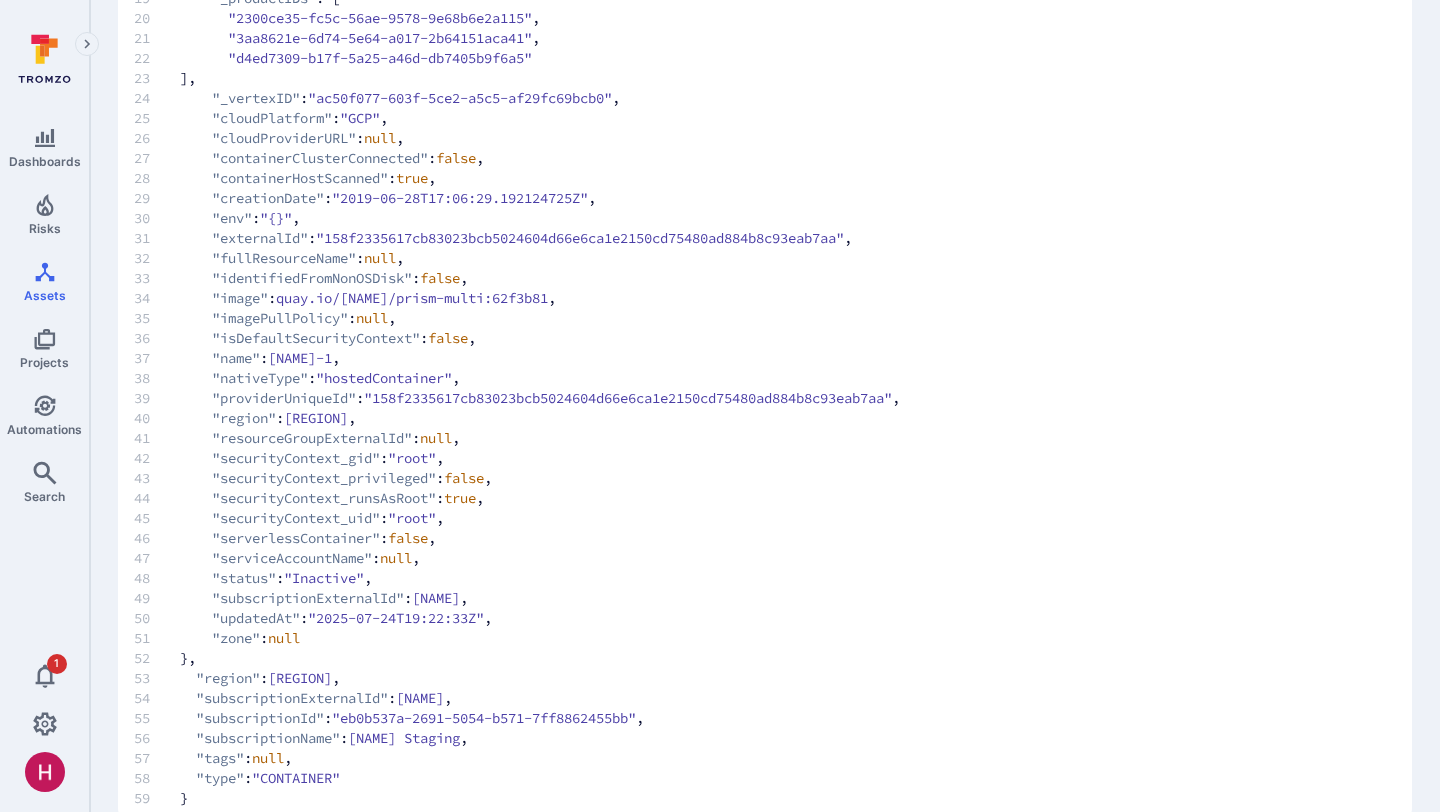 scroll, scrollTop: 605, scrollLeft: 0, axis: vertical 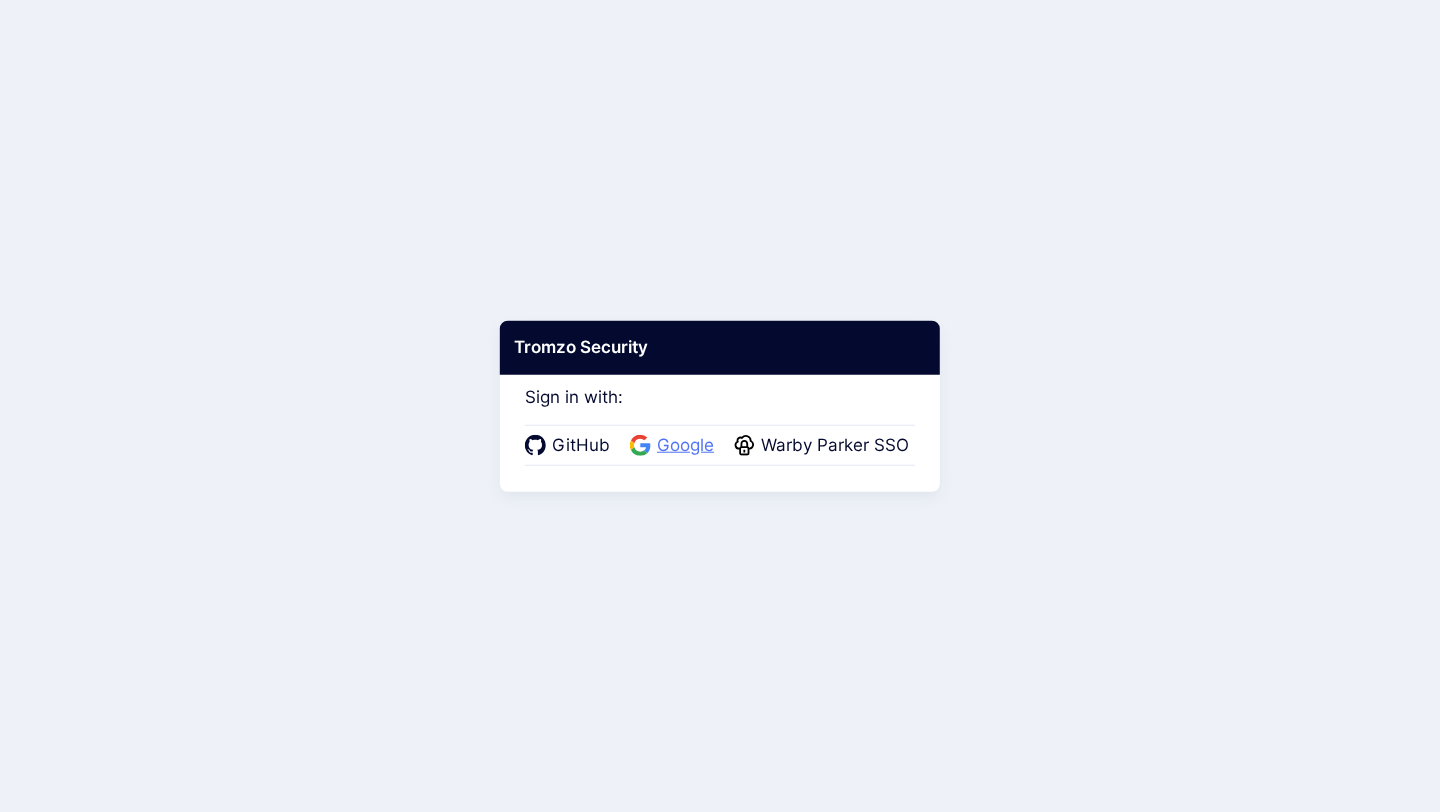 click on "Google" at bounding box center (685, 446) 